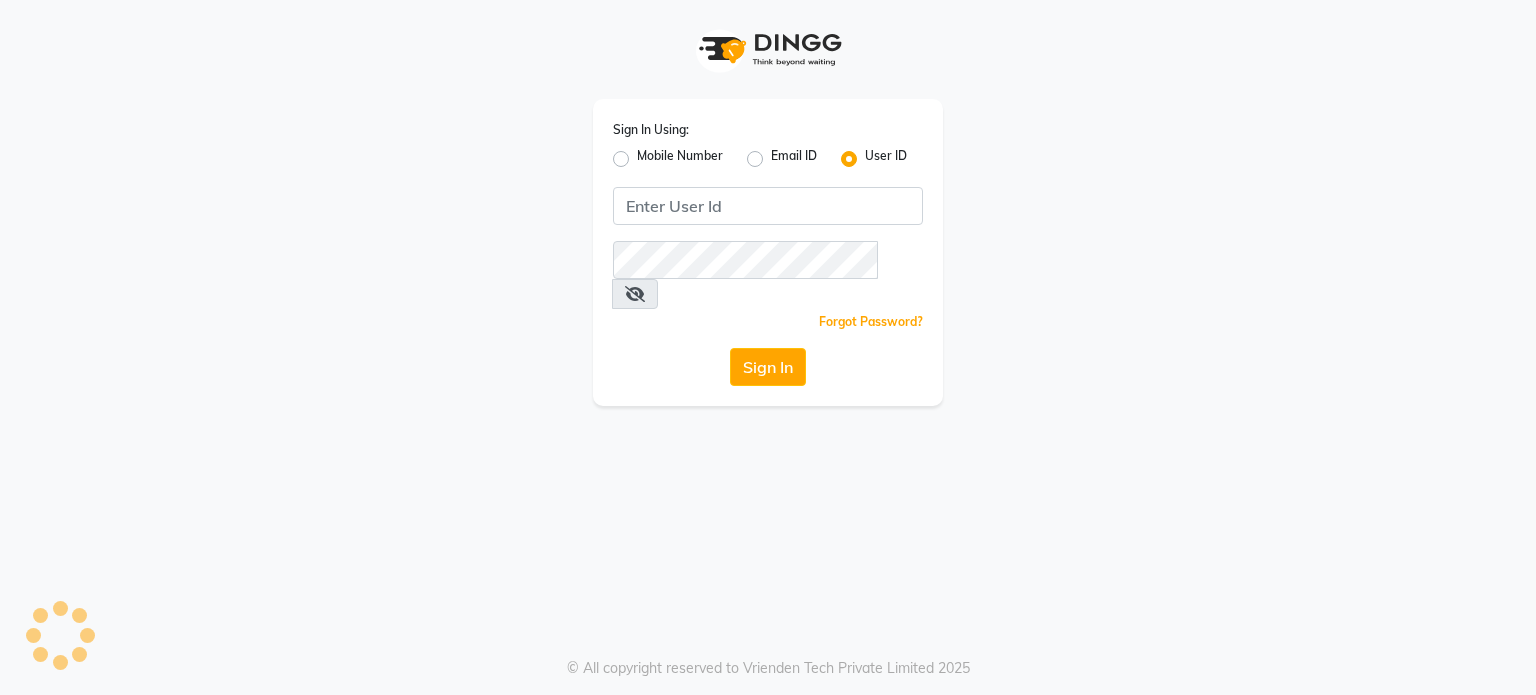 scroll, scrollTop: 0, scrollLeft: 0, axis: both 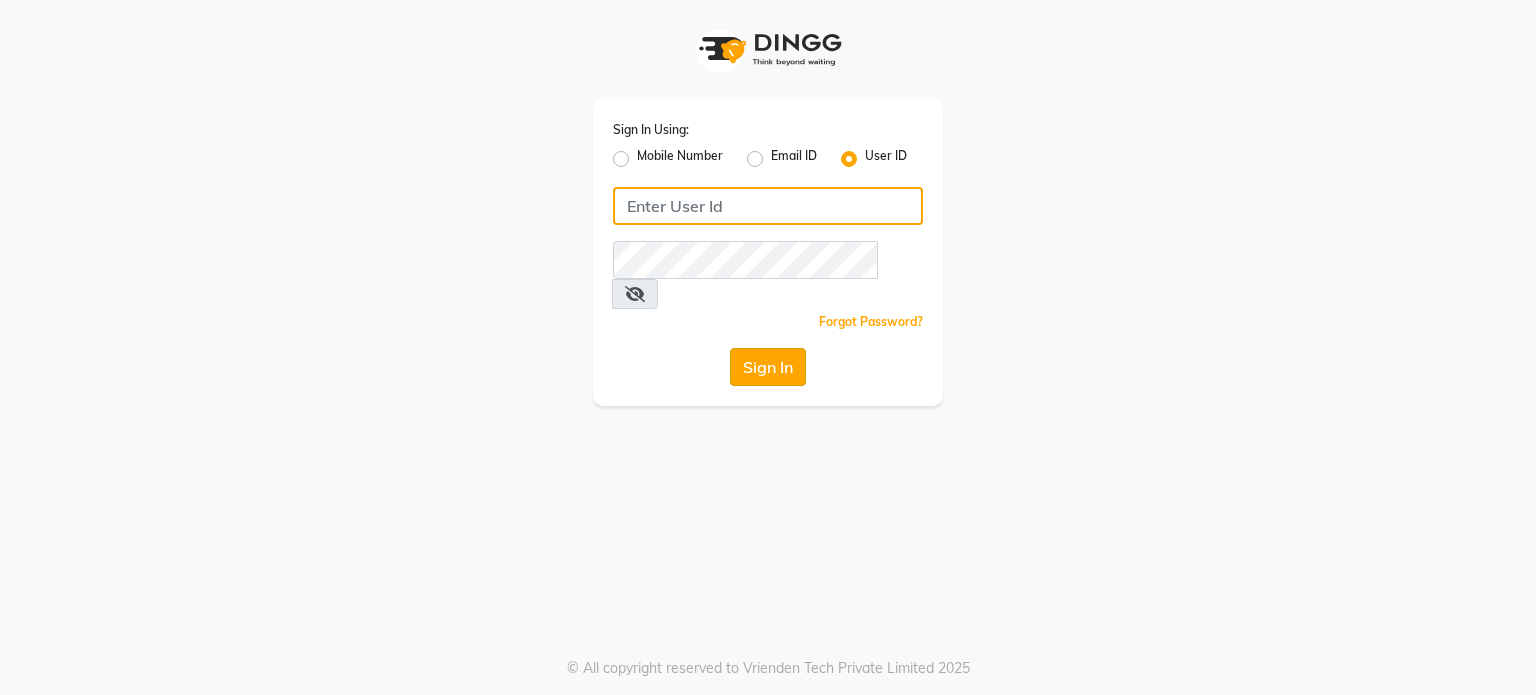 type on "pebbble" 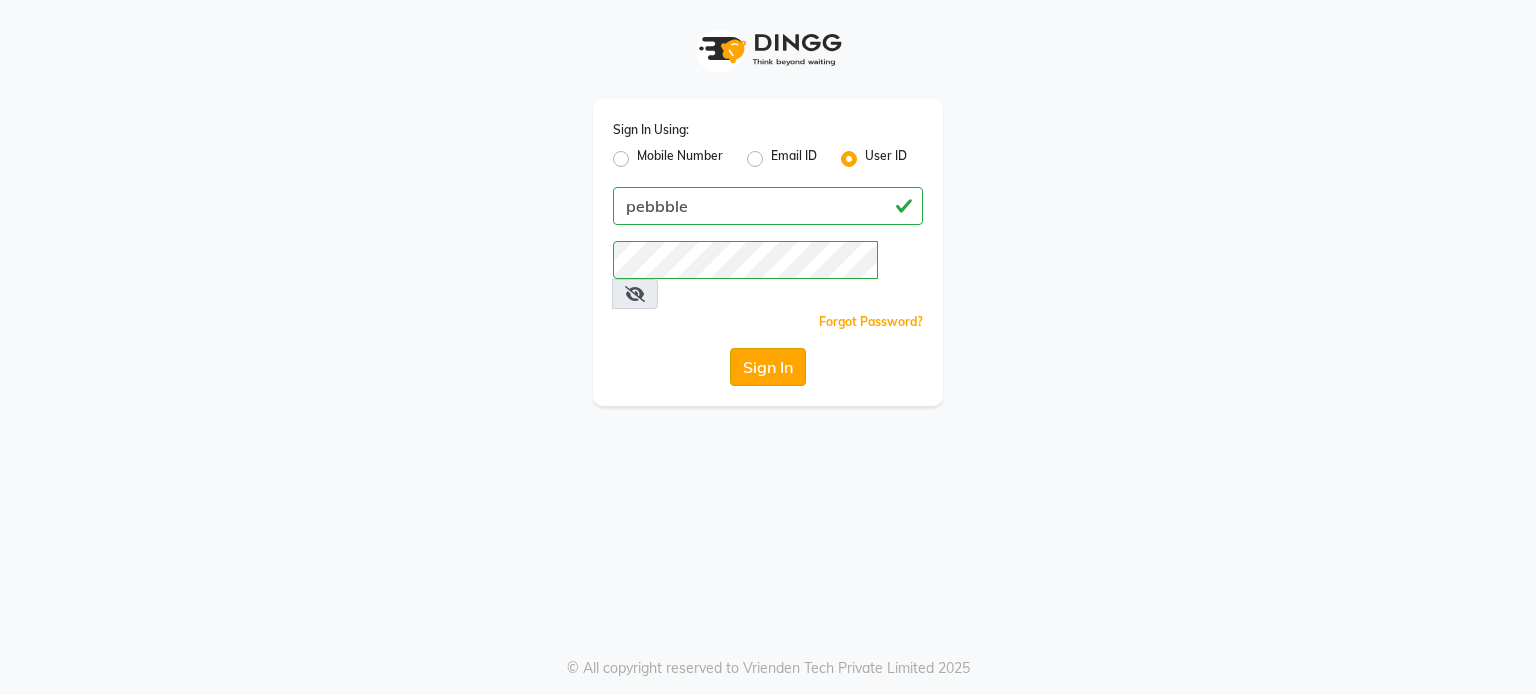 click on "Sign In" 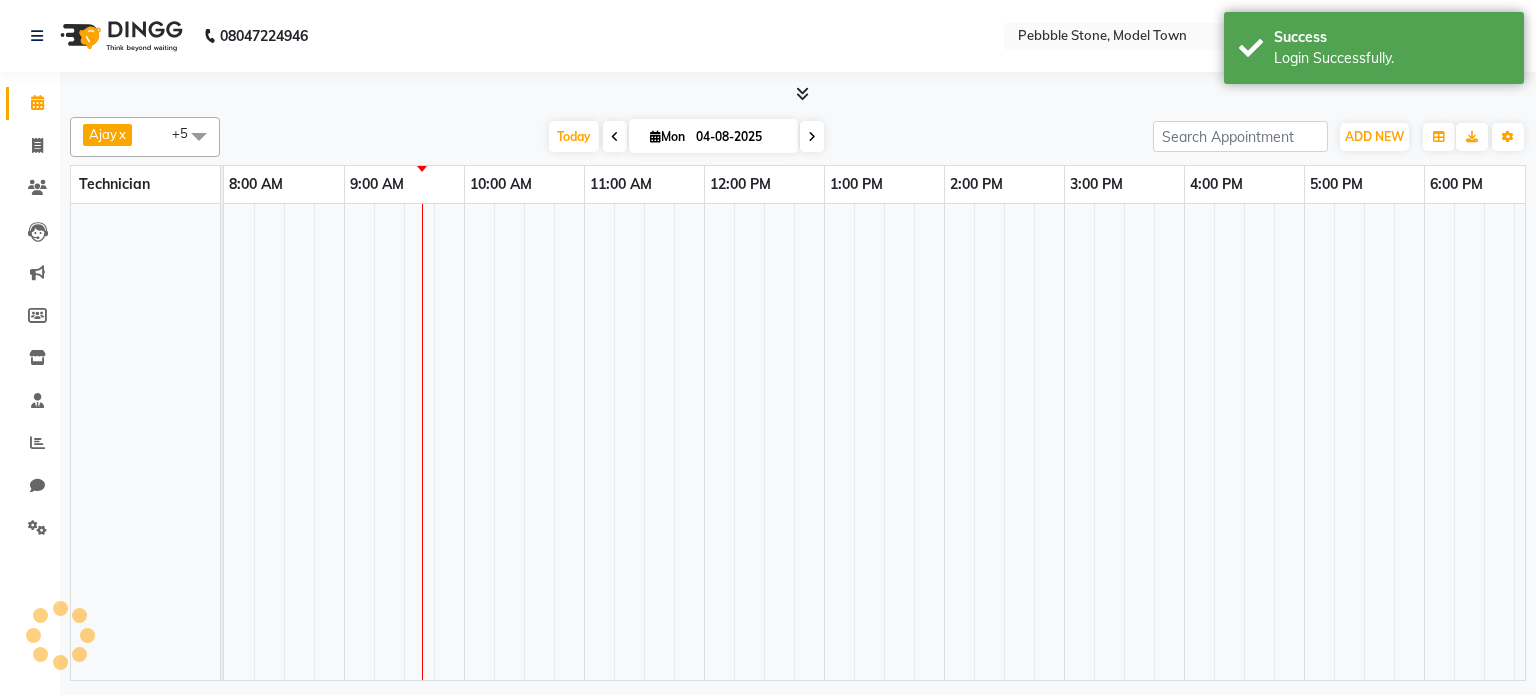select on "en" 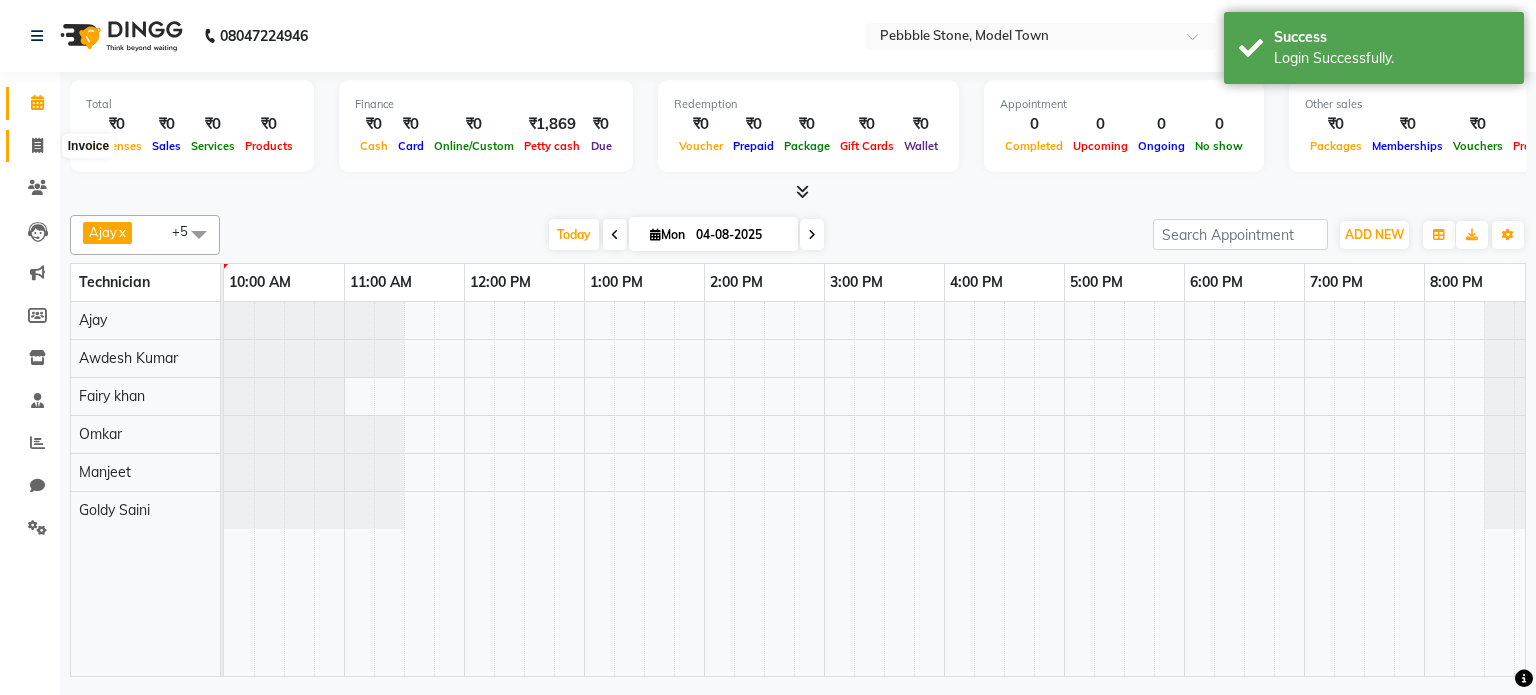 click 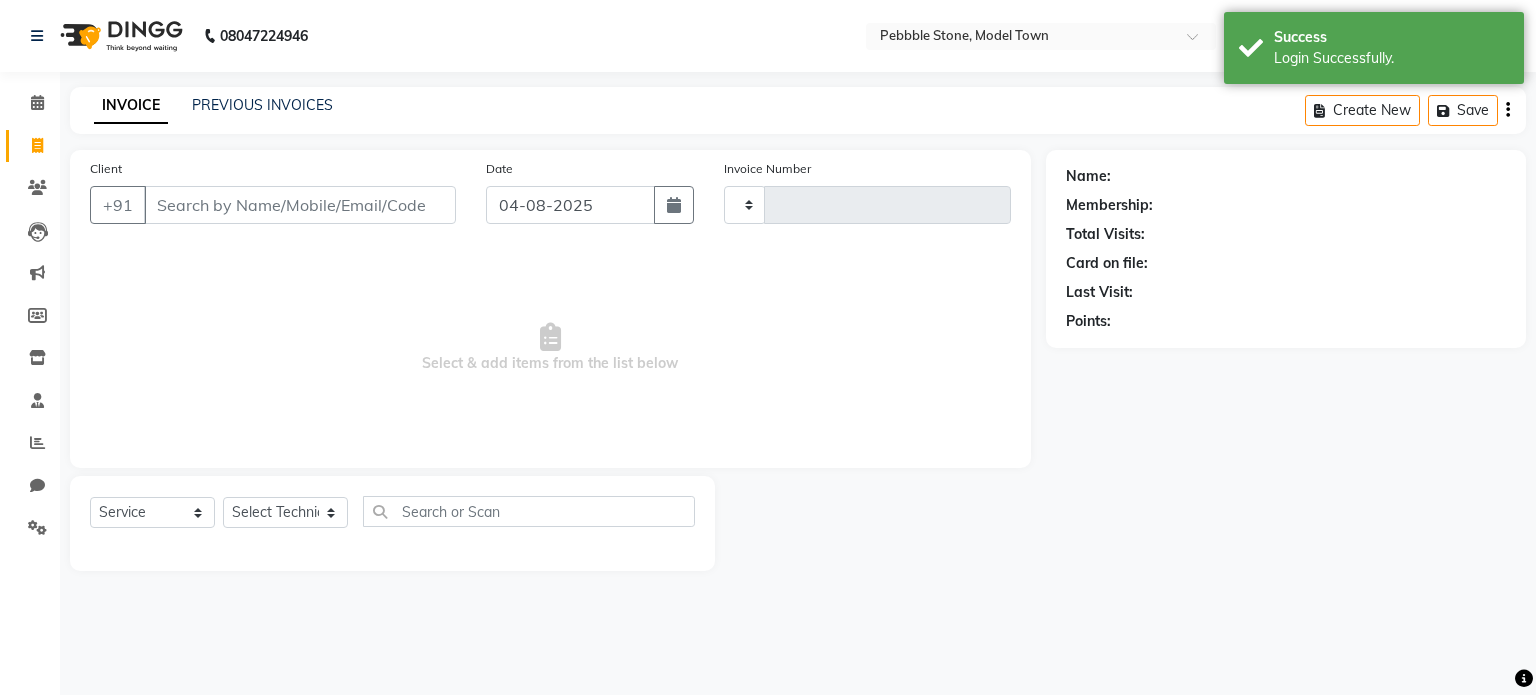 type on "0031" 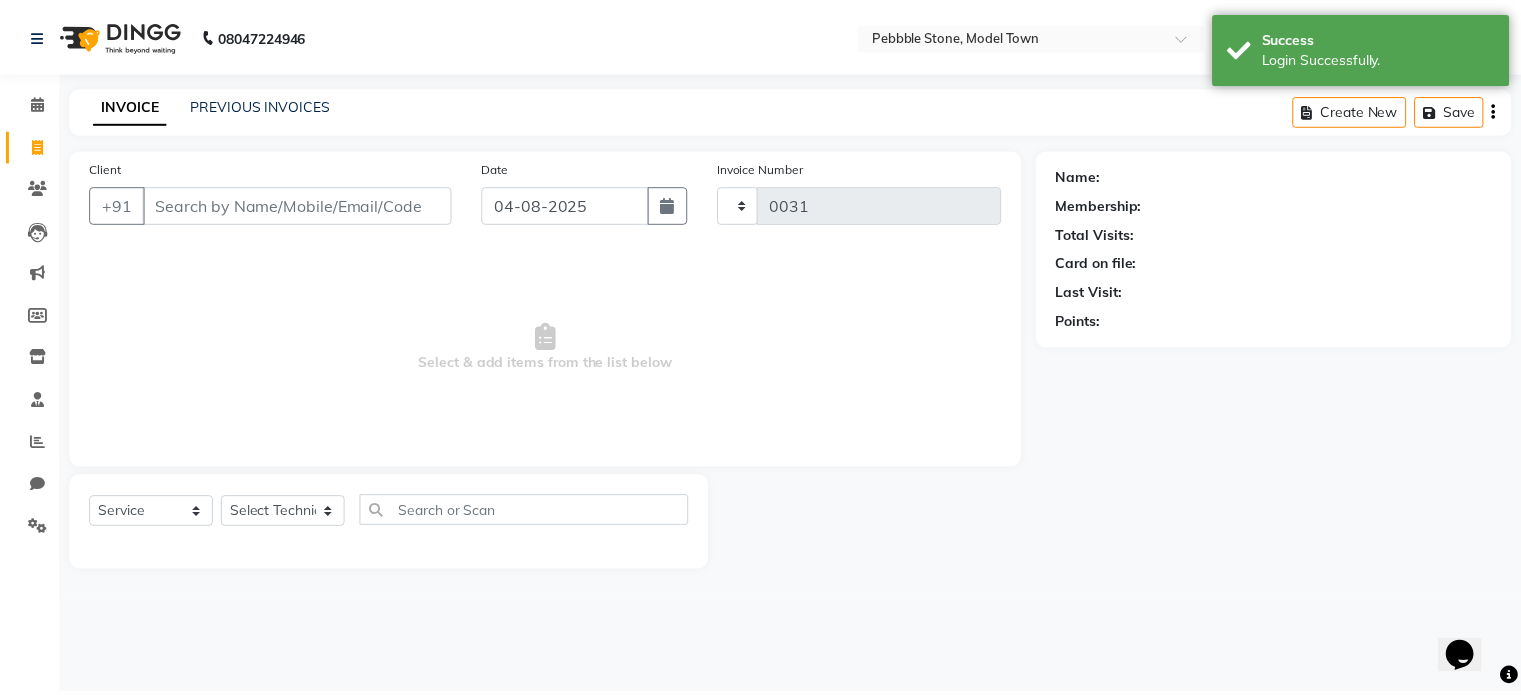 scroll, scrollTop: 0, scrollLeft: 0, axis: both 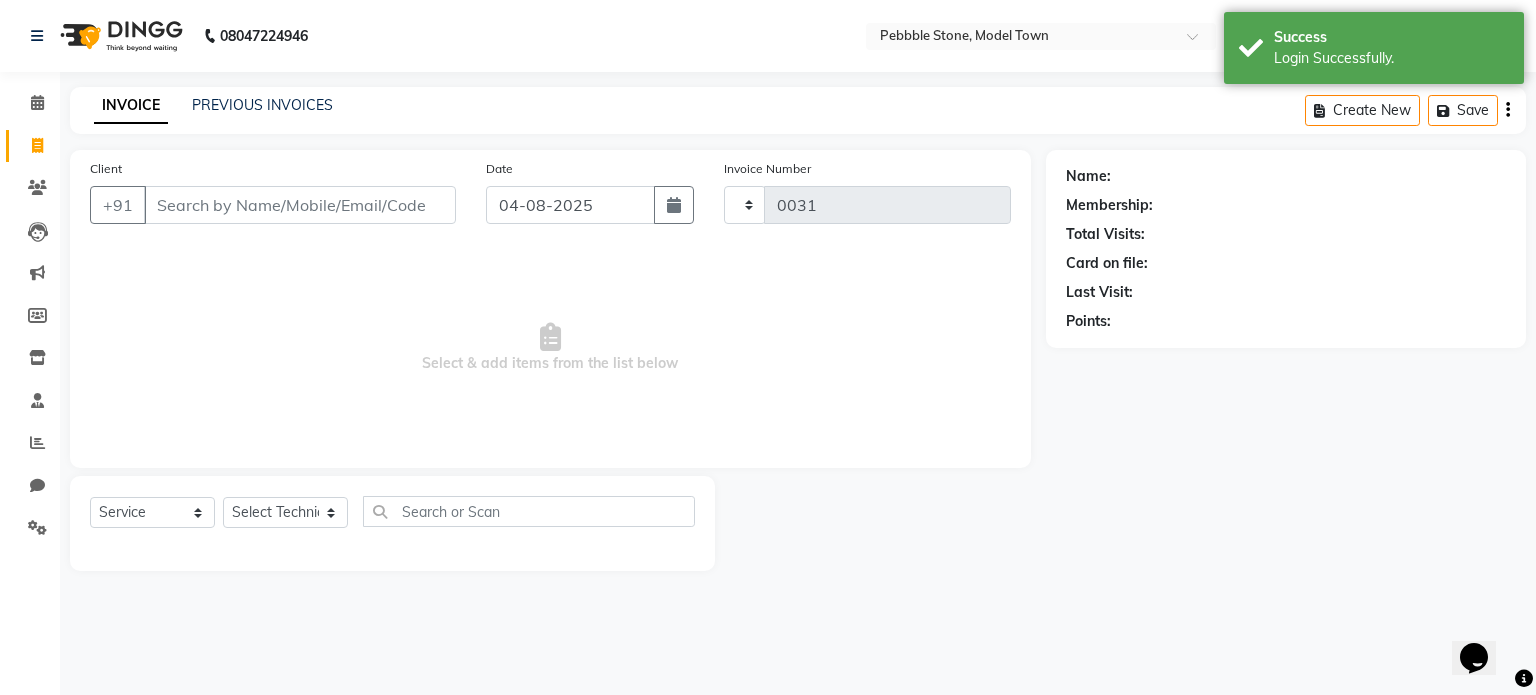 select on "8684" 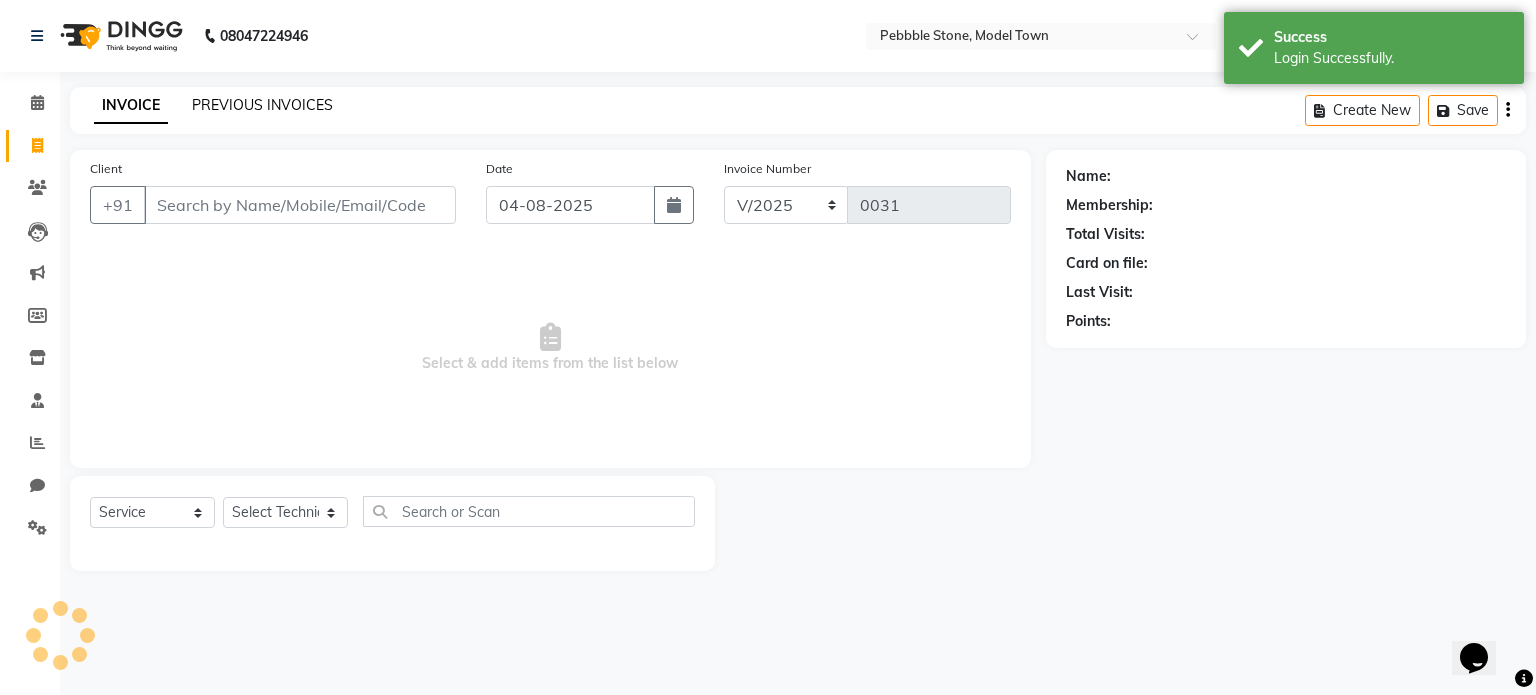 click on "PREVIOUS INVOICES" 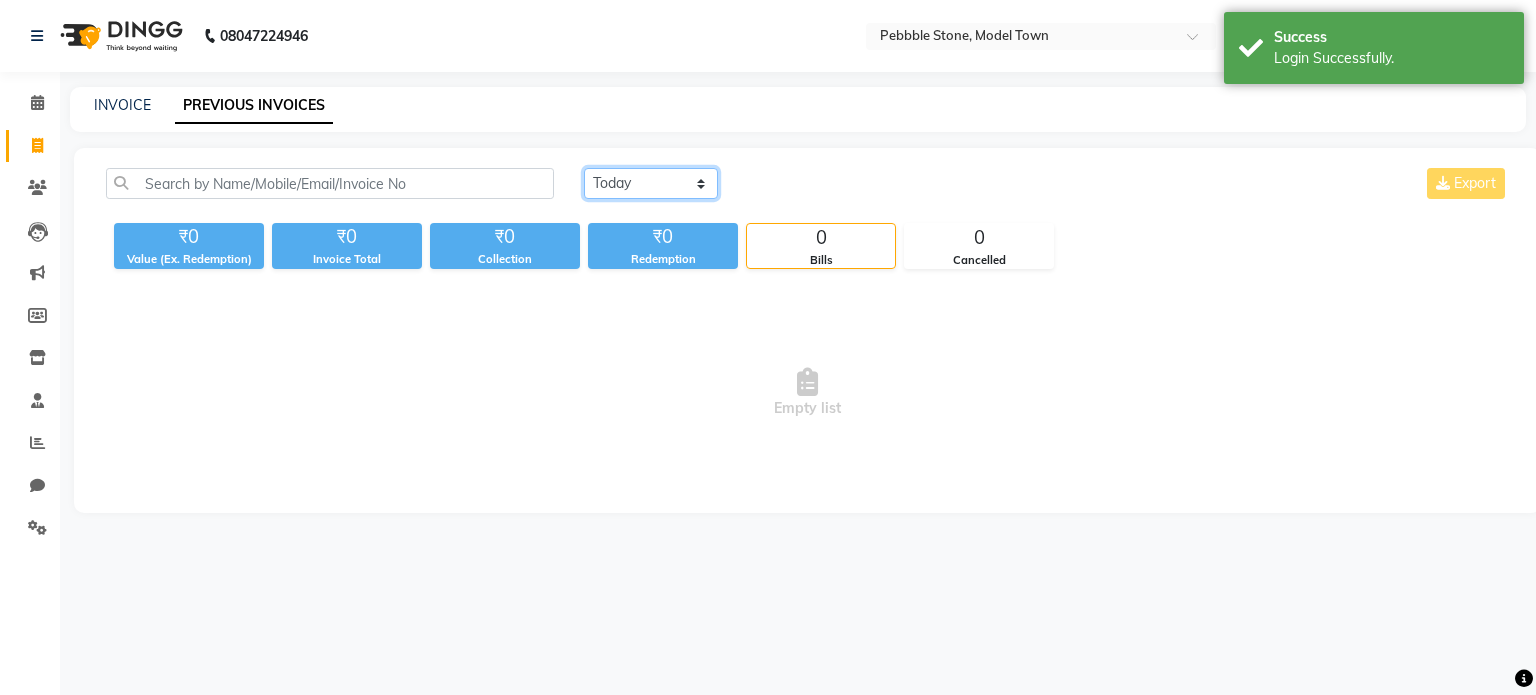 click on "Today Yesterday Custom Range" 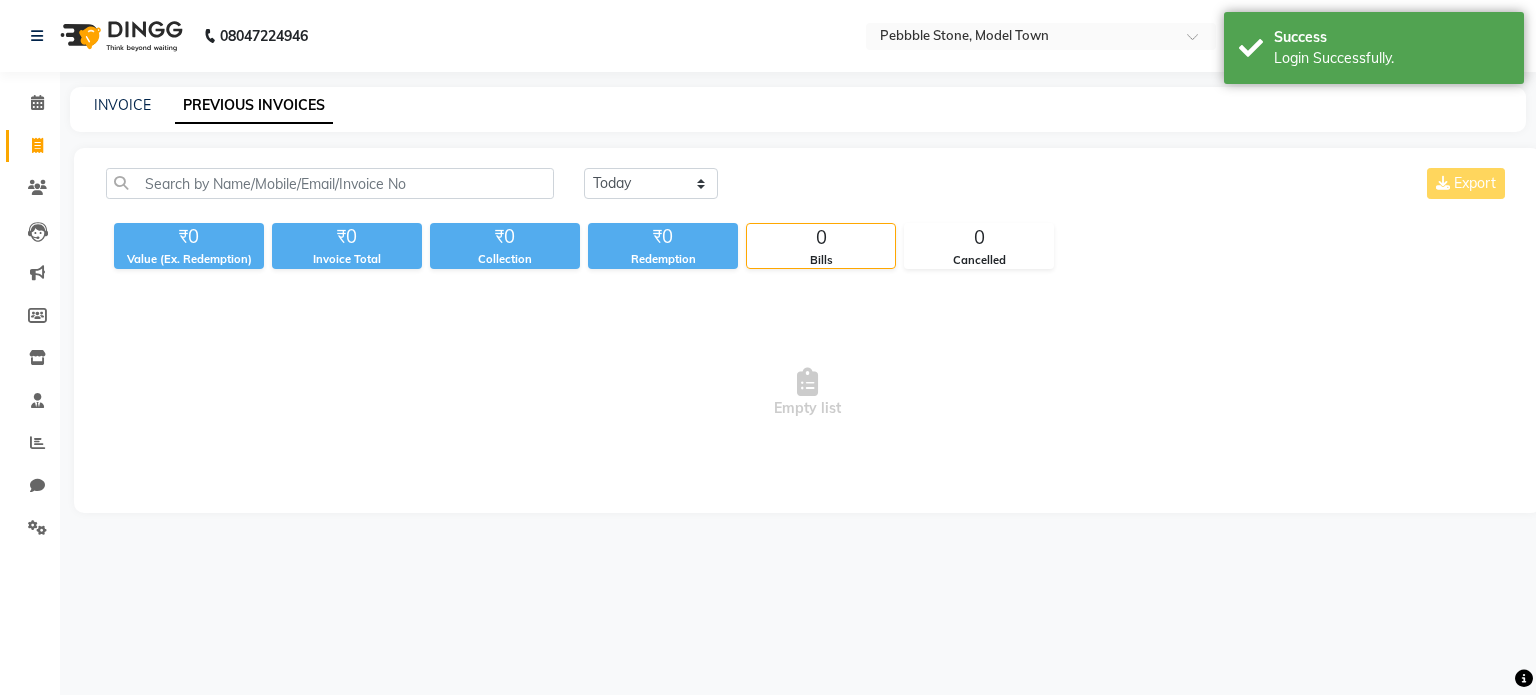 click on "₹0" 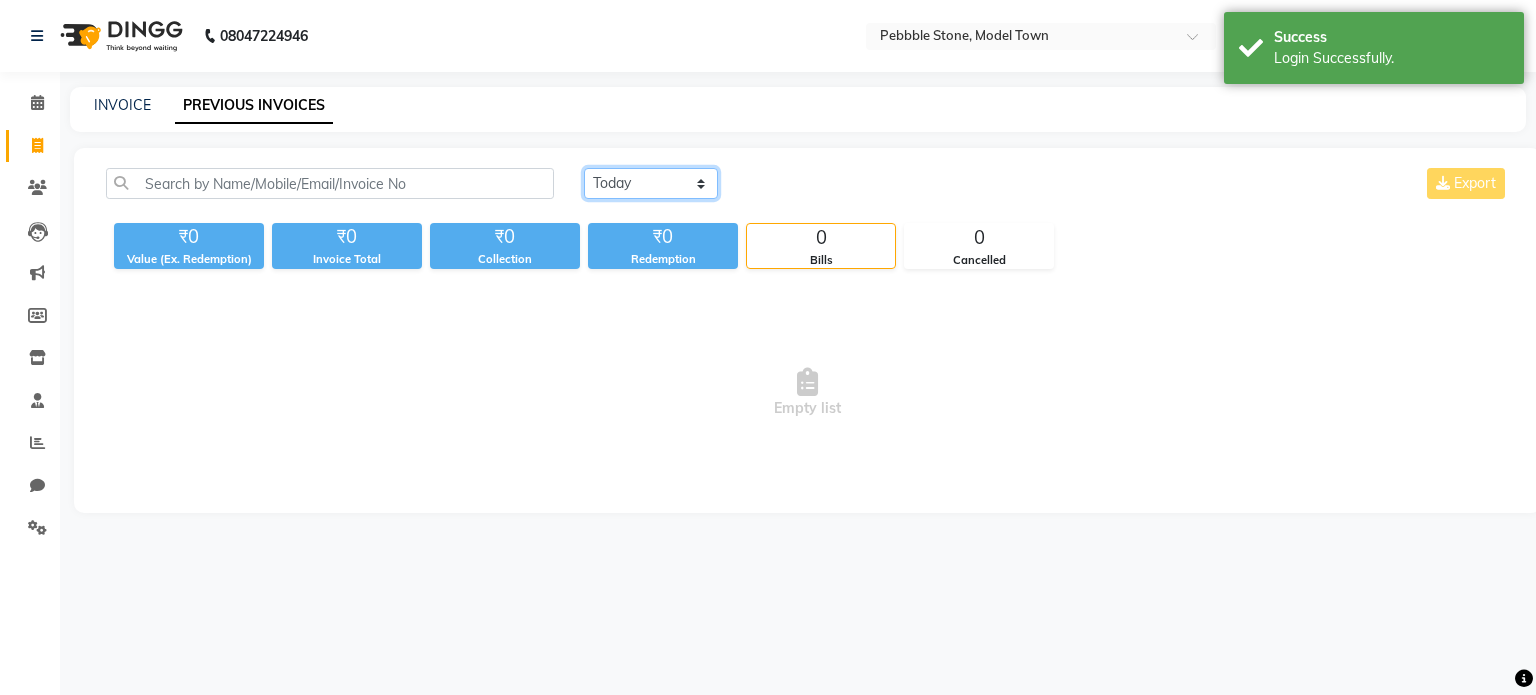 click on "Today Yesterday Custom Range" 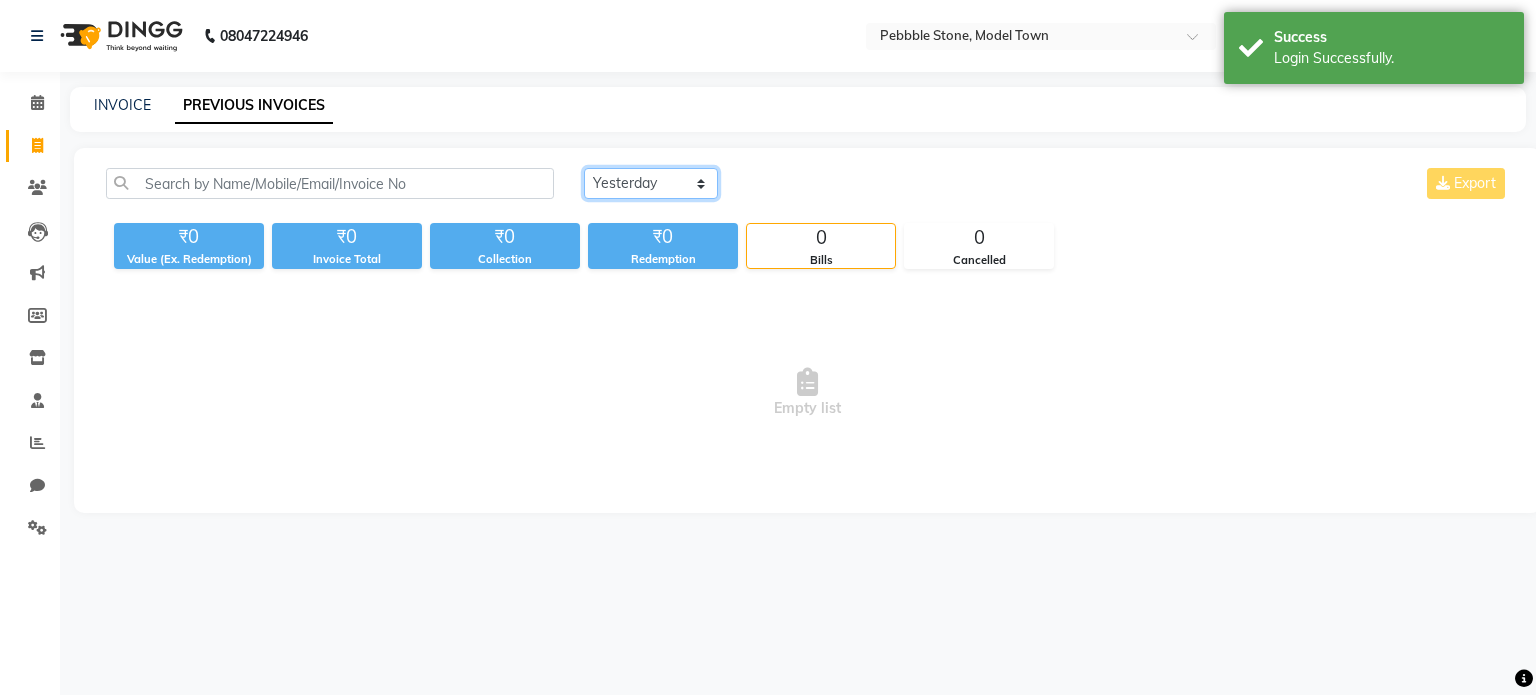 click on "Today Yesterday Custom Range" 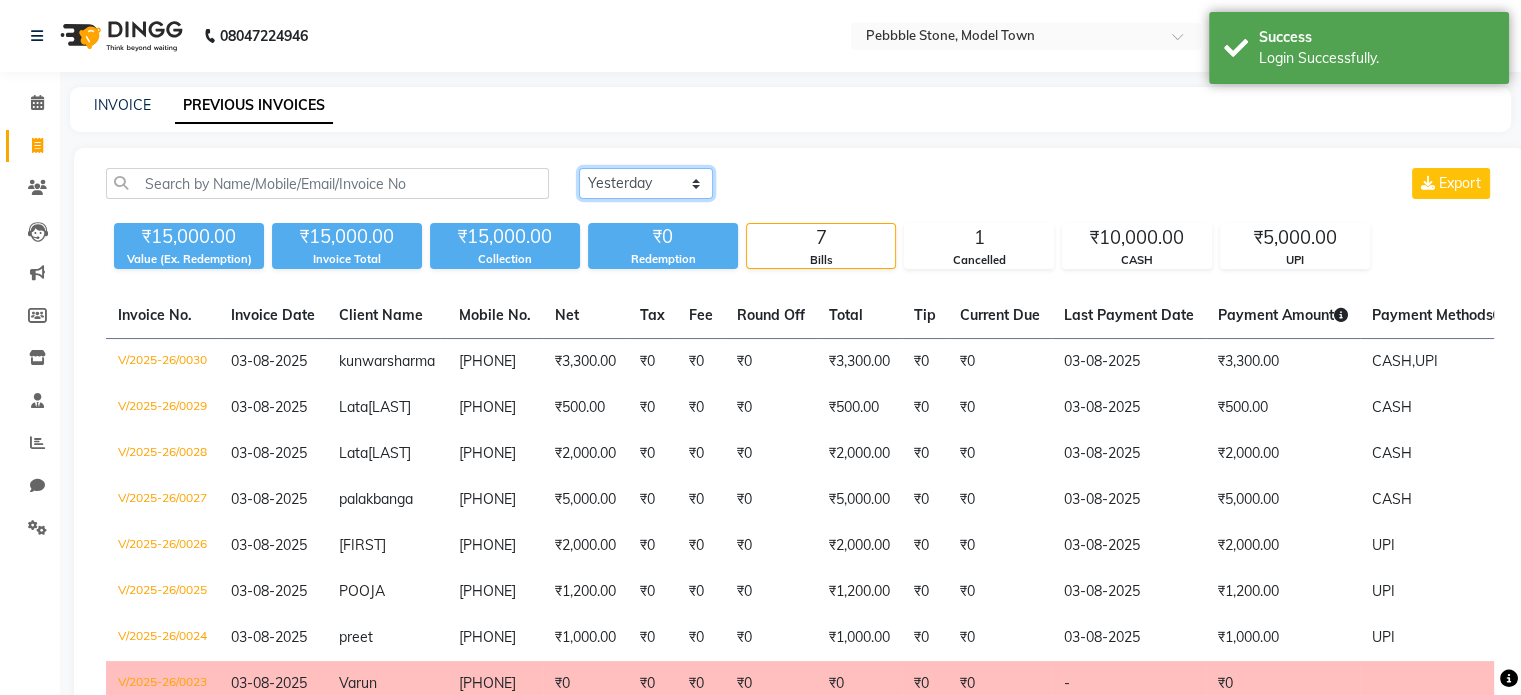 scroll, scrollTop: 196, scrollLeft: 0, axis: vertical 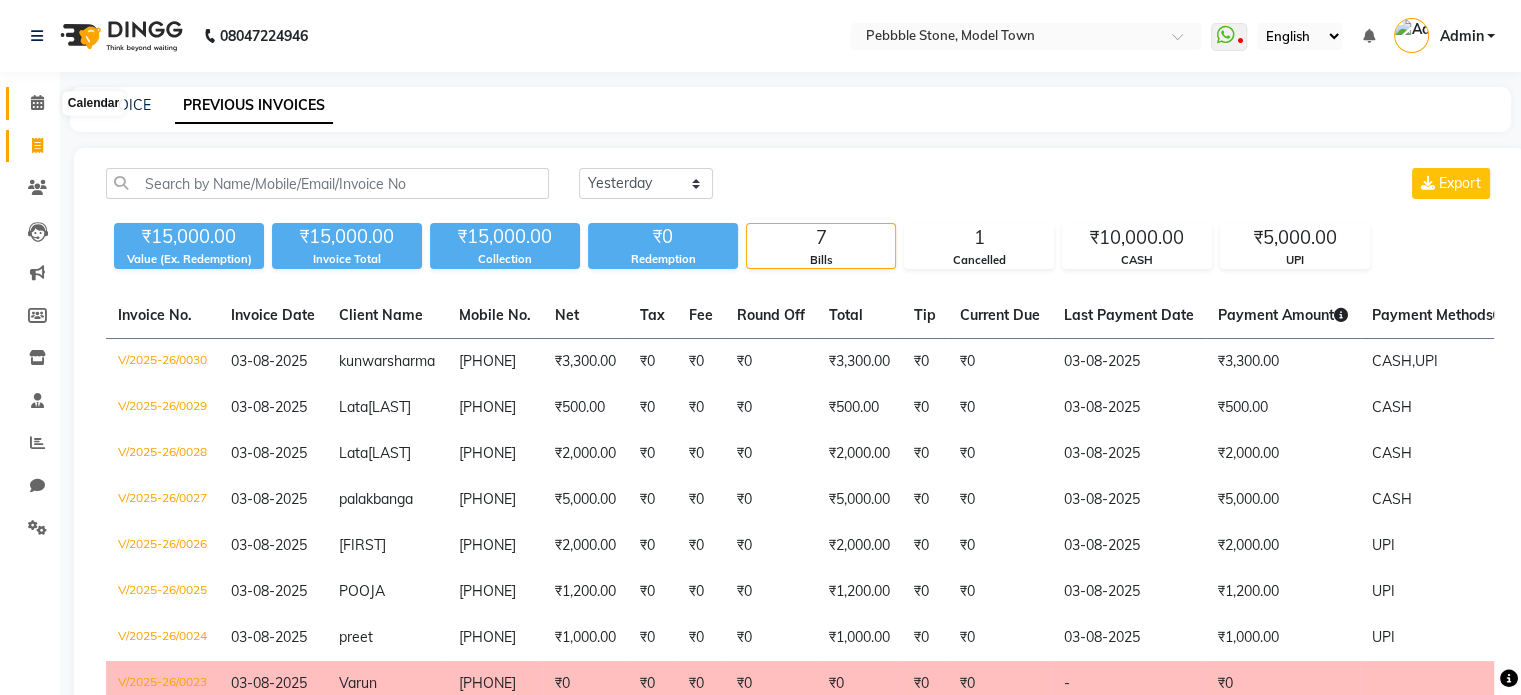 click 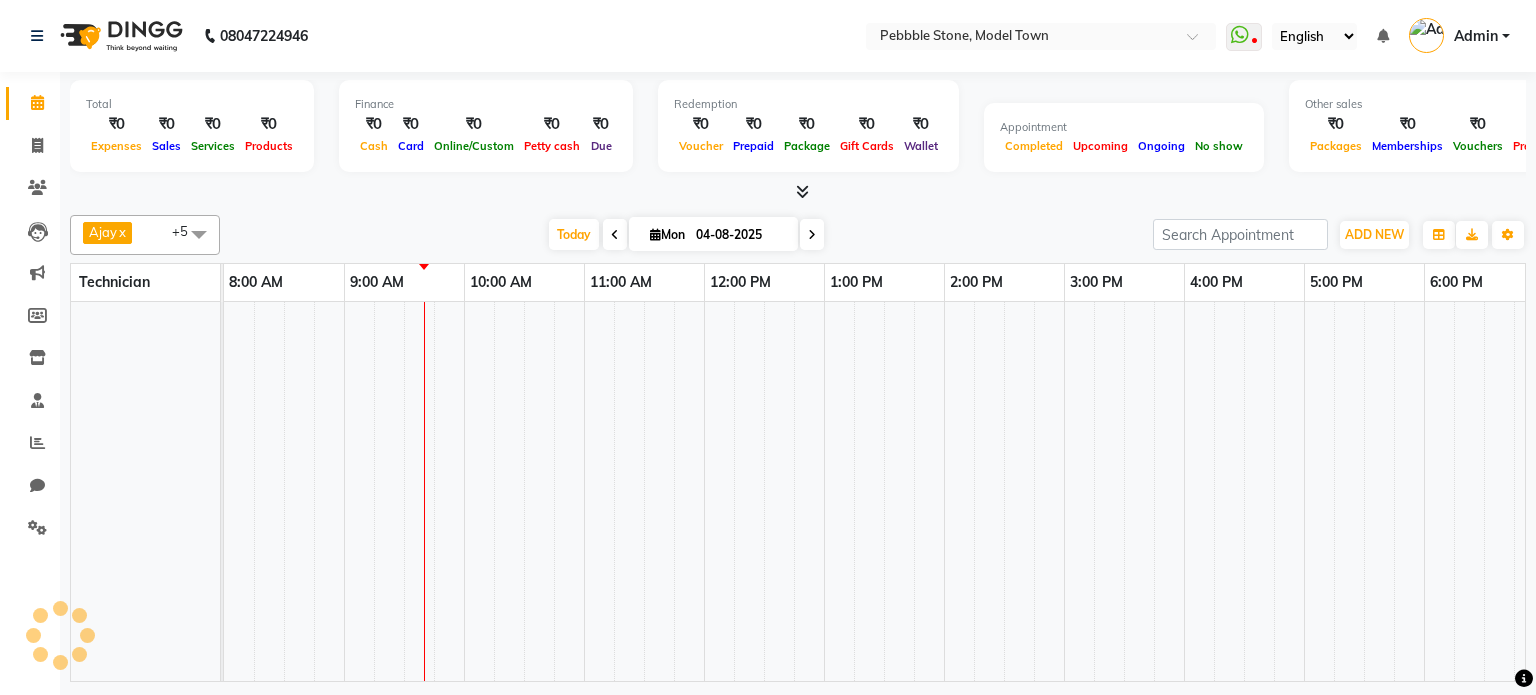 scroll, scrollTop: 0, scrollLeft: 0, axis: both 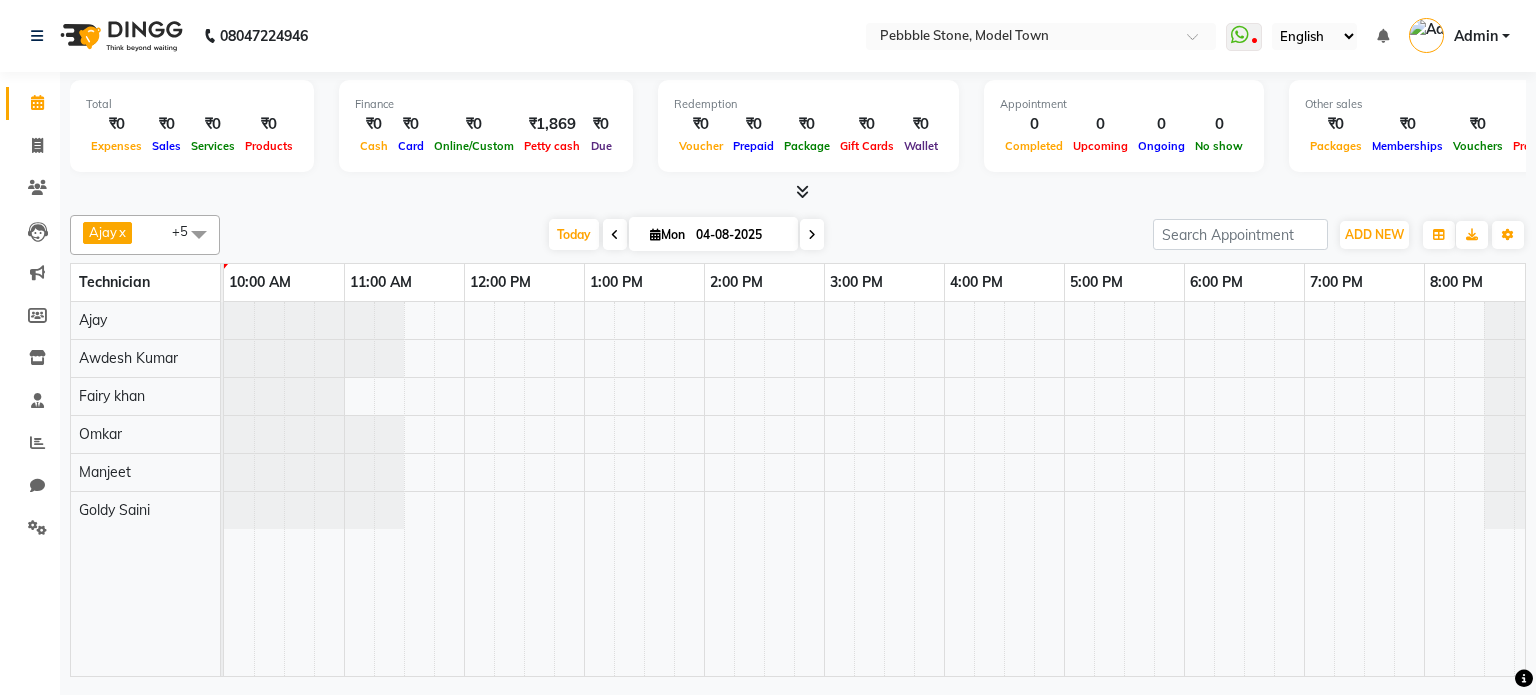 click at bounding box center (798, 192) 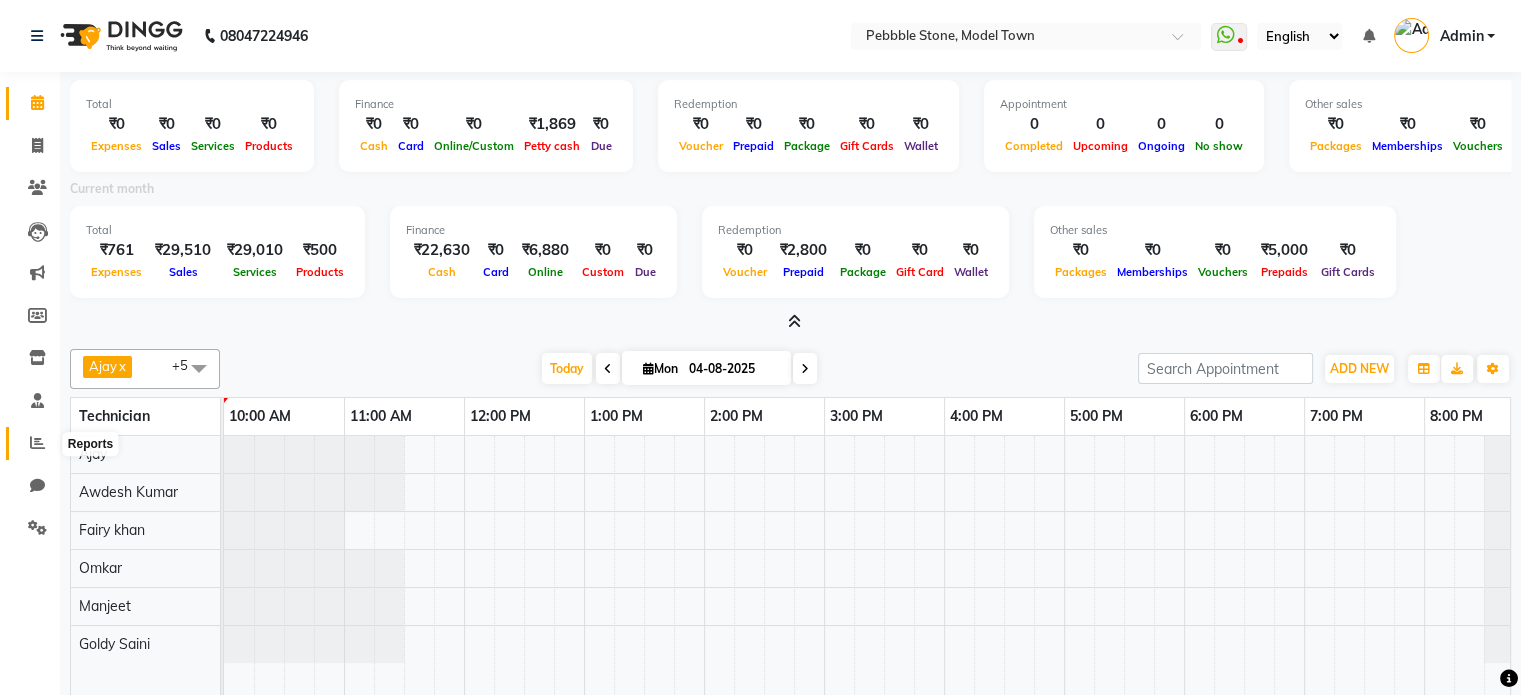 click 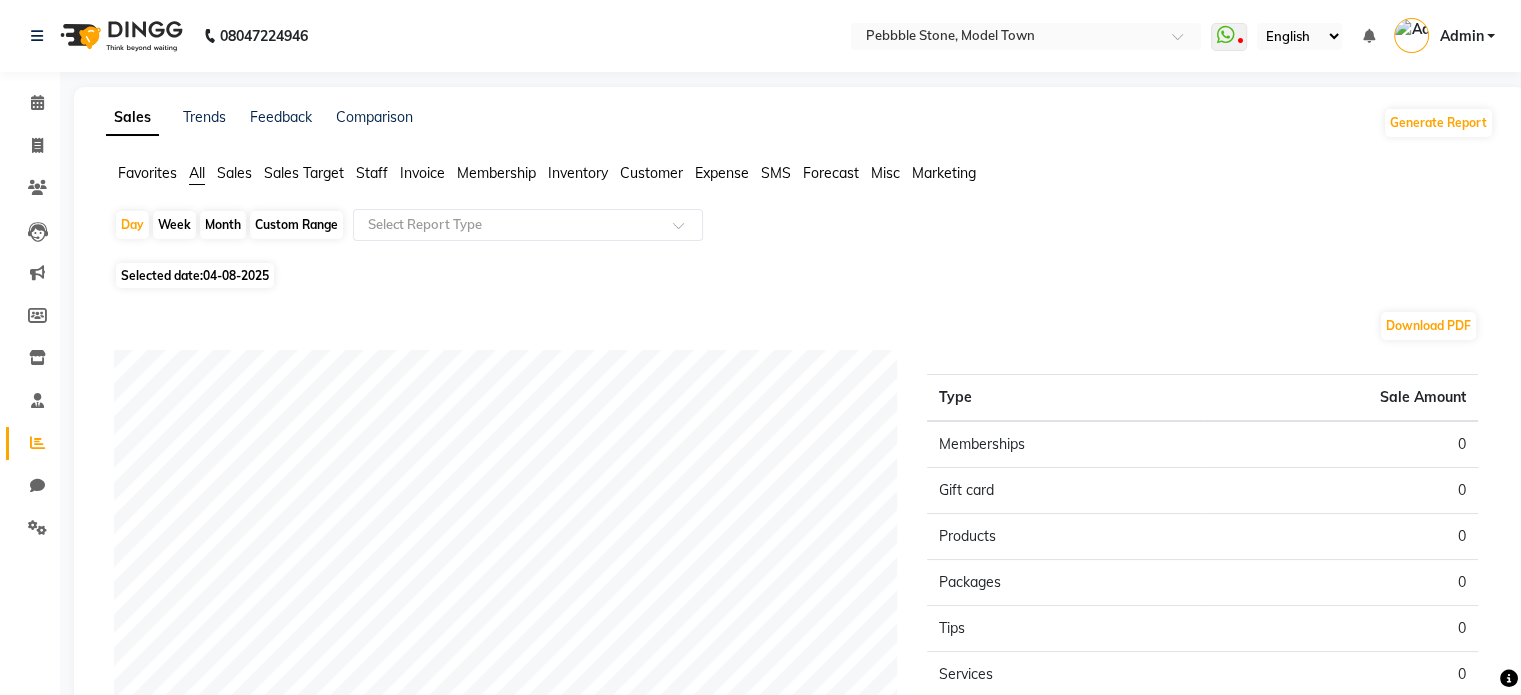 click on "Expense" 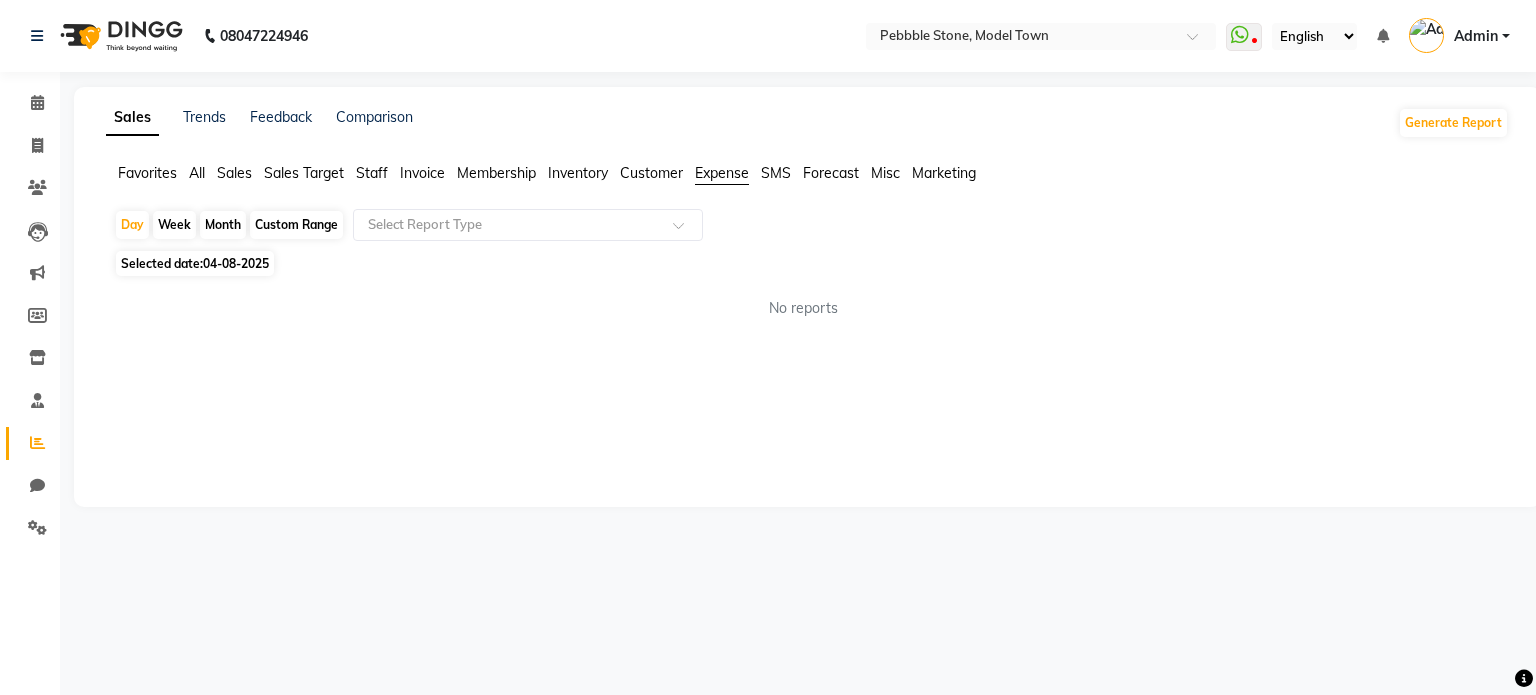 click on "Selected date:  04-08-2025" 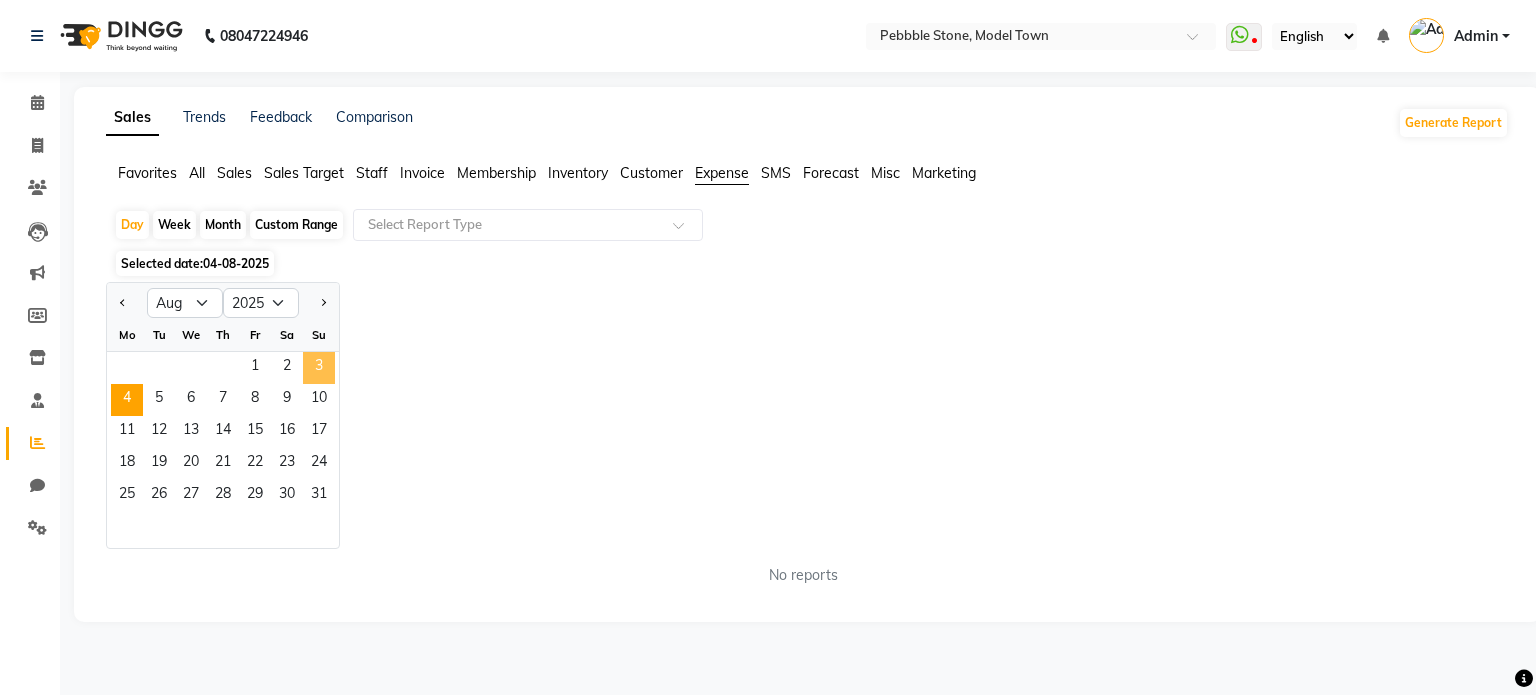 click on "3" 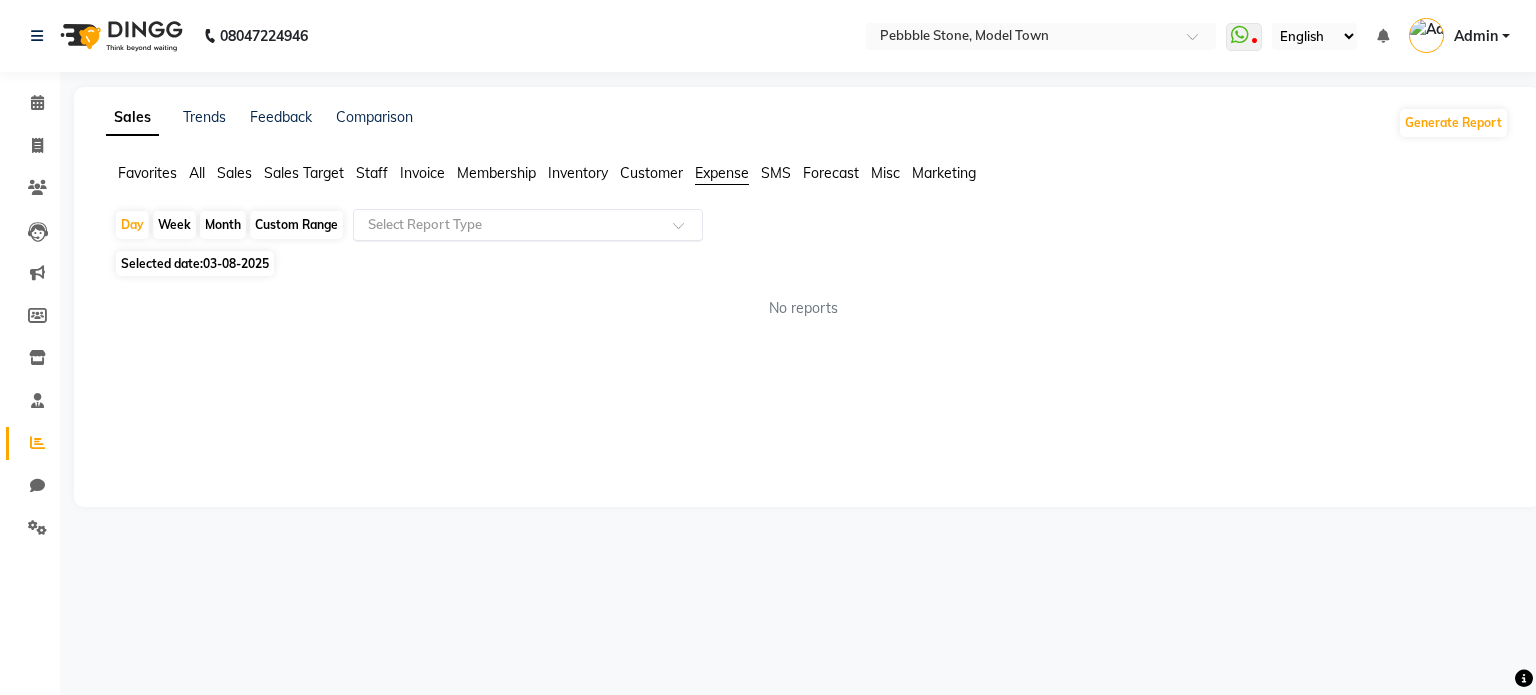 click 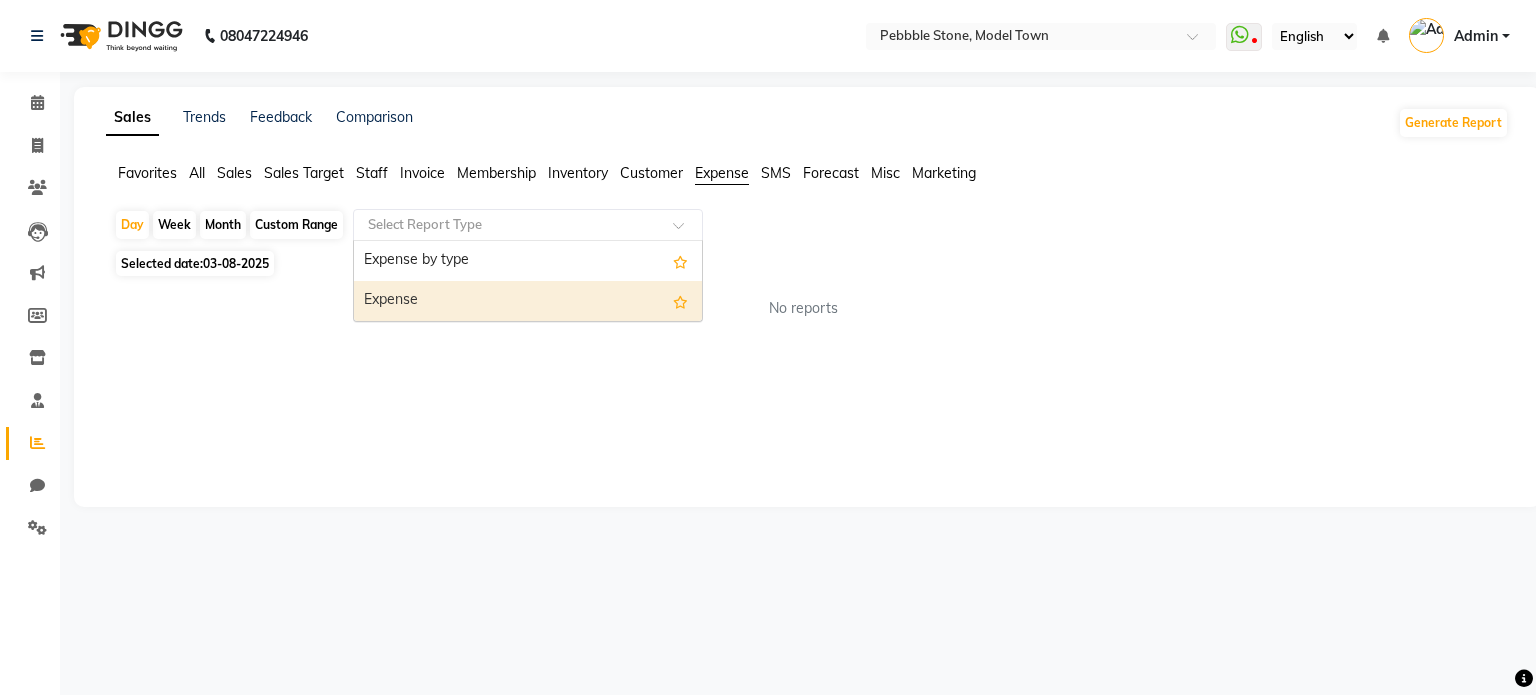 click on "Expense" at bounding box center [528, 301] 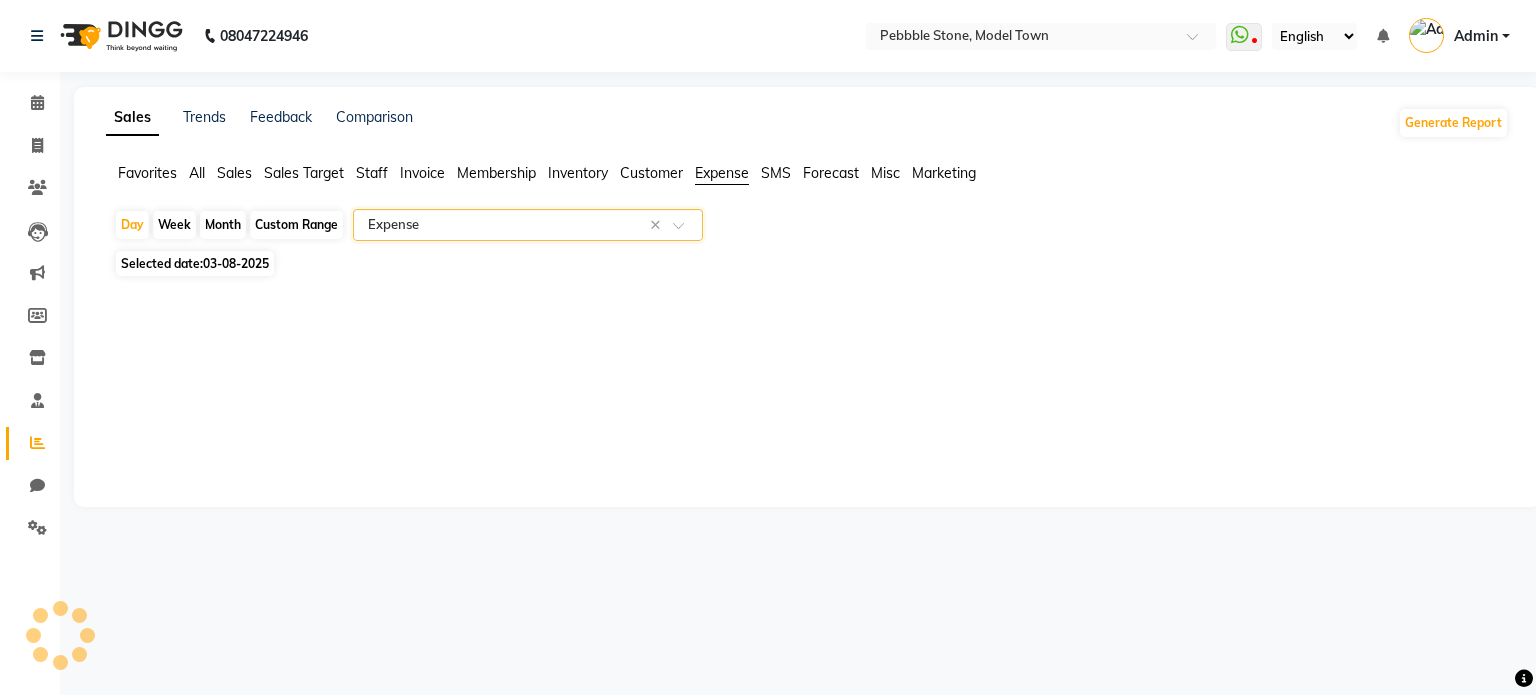 select on "full_report" 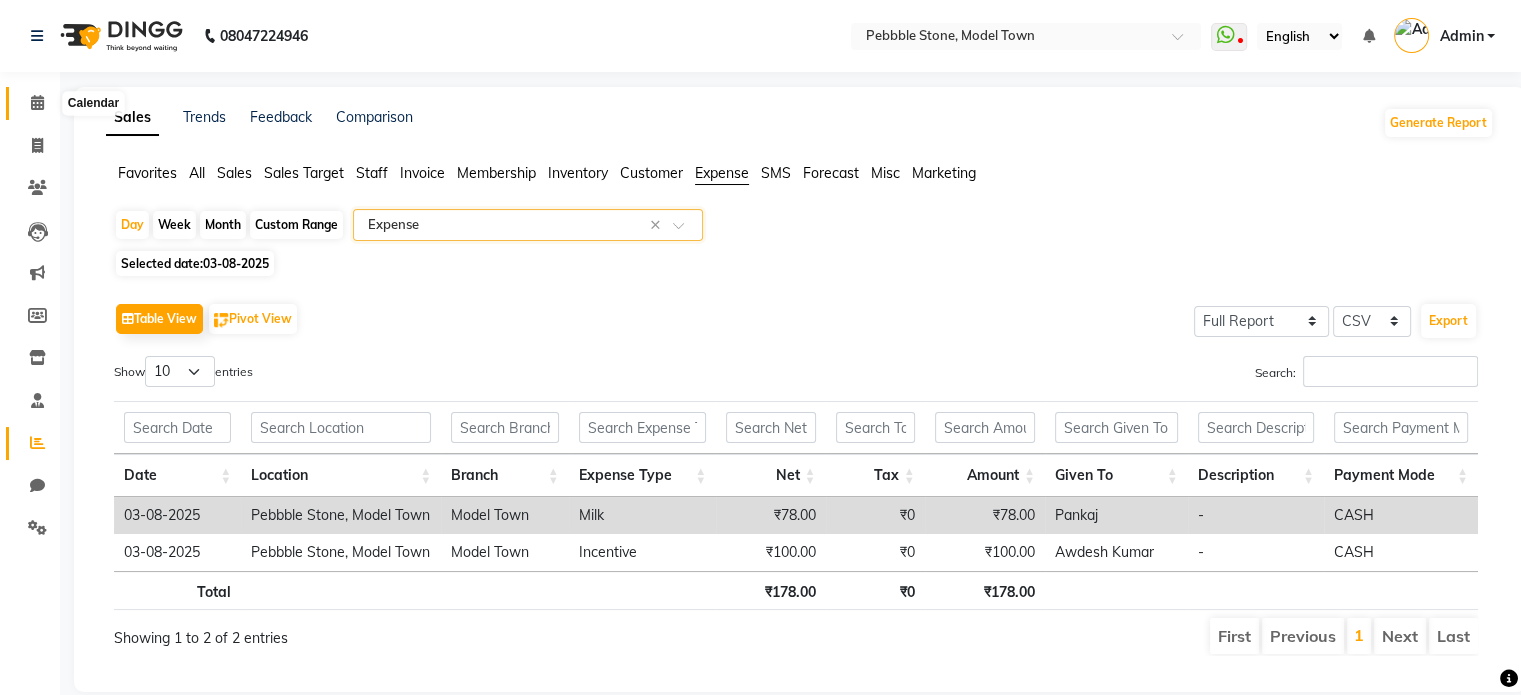 click 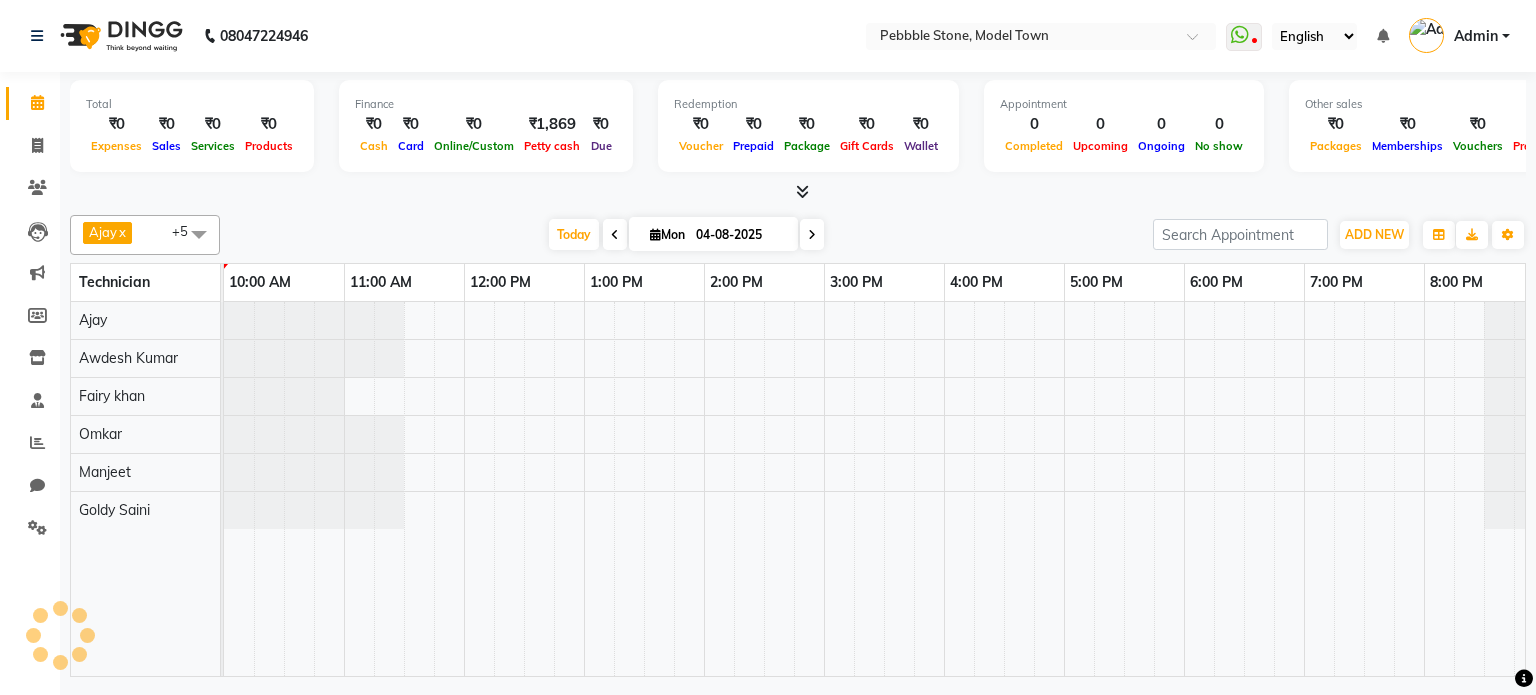 scroll, scrollTop: 0, scrollLeft: 0, axis: both 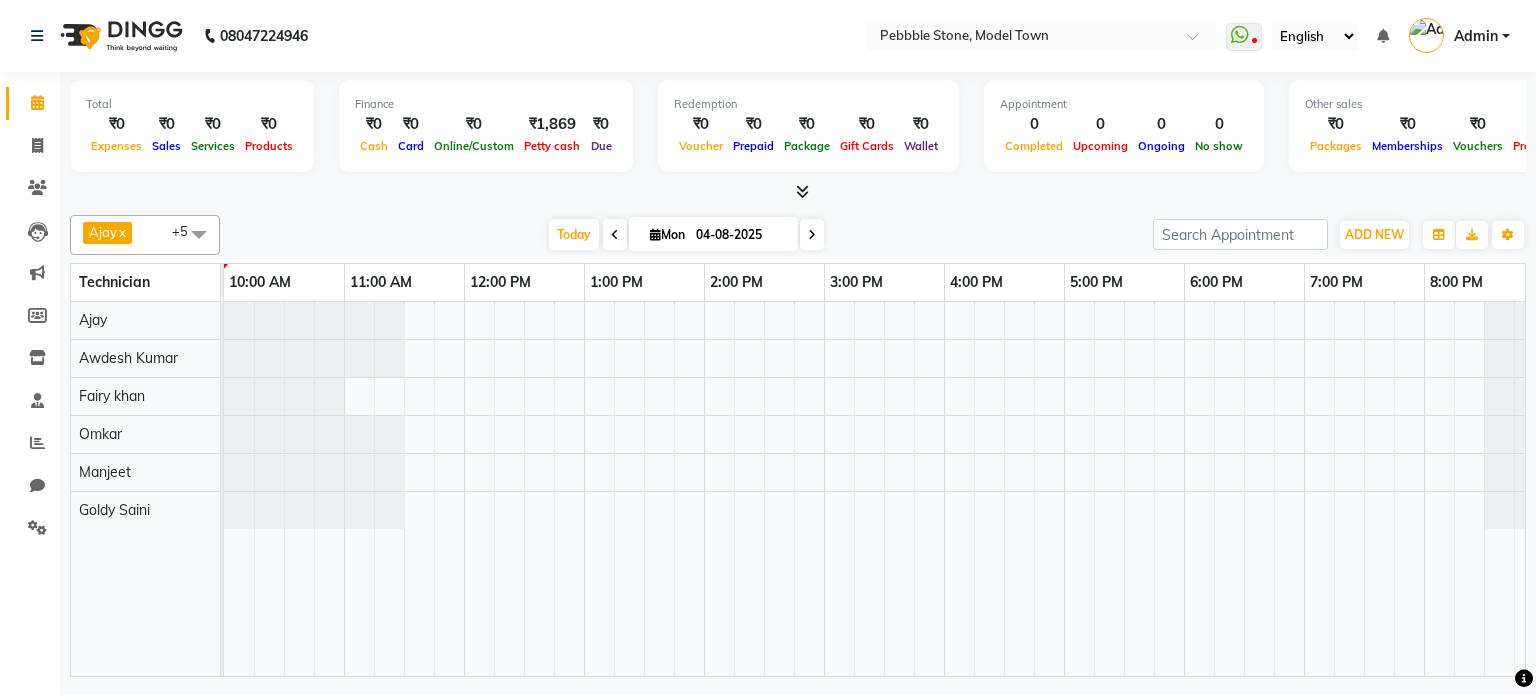 click on "Admin" at bounding box center (1459, 36) 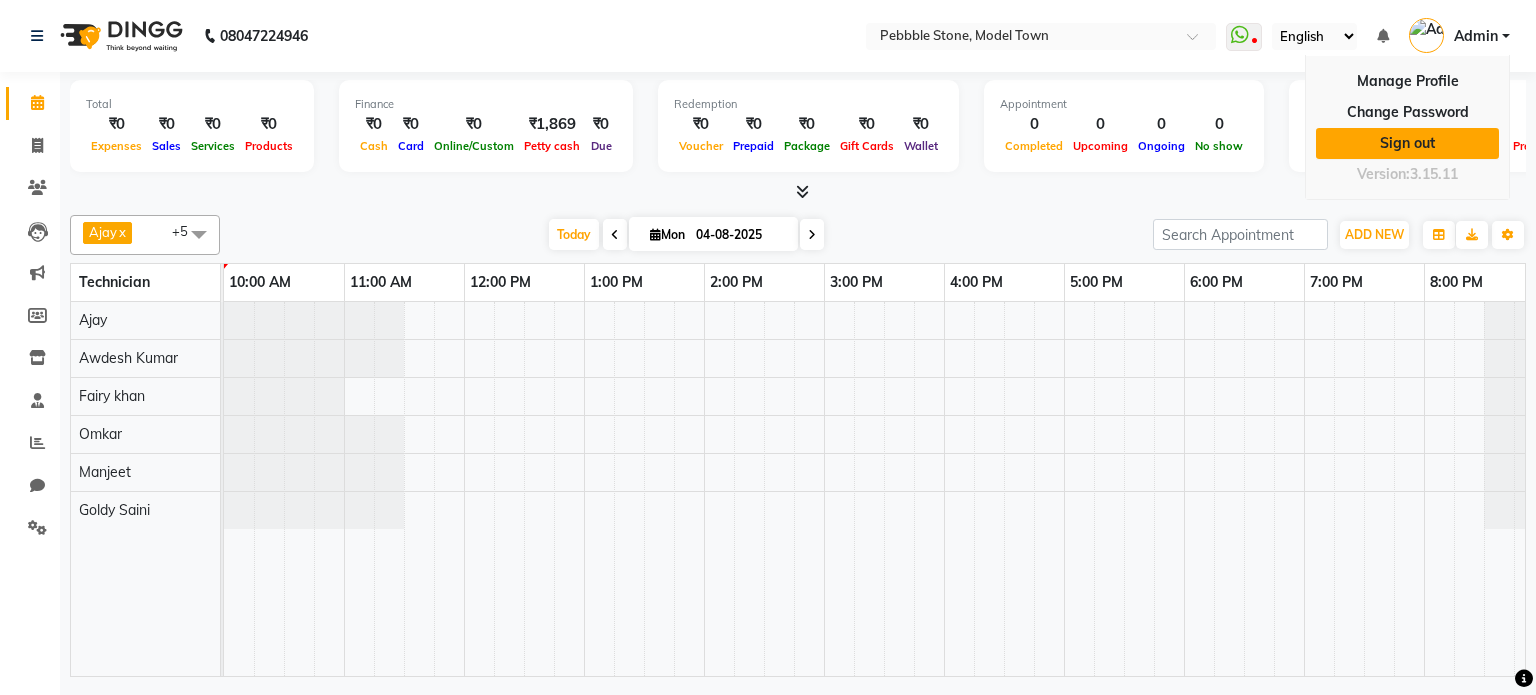 click on "Sign out" at bounding box center (1407, 143) 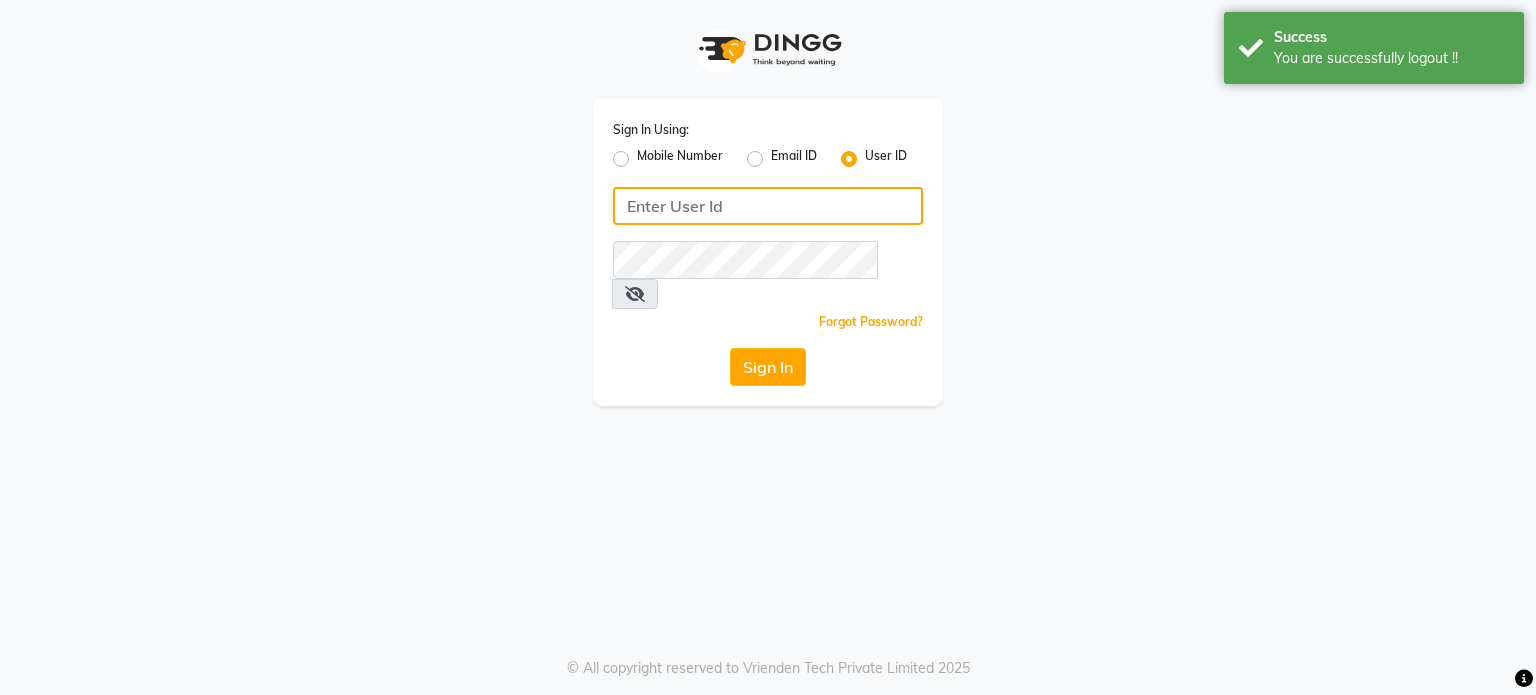type on "pebbble" 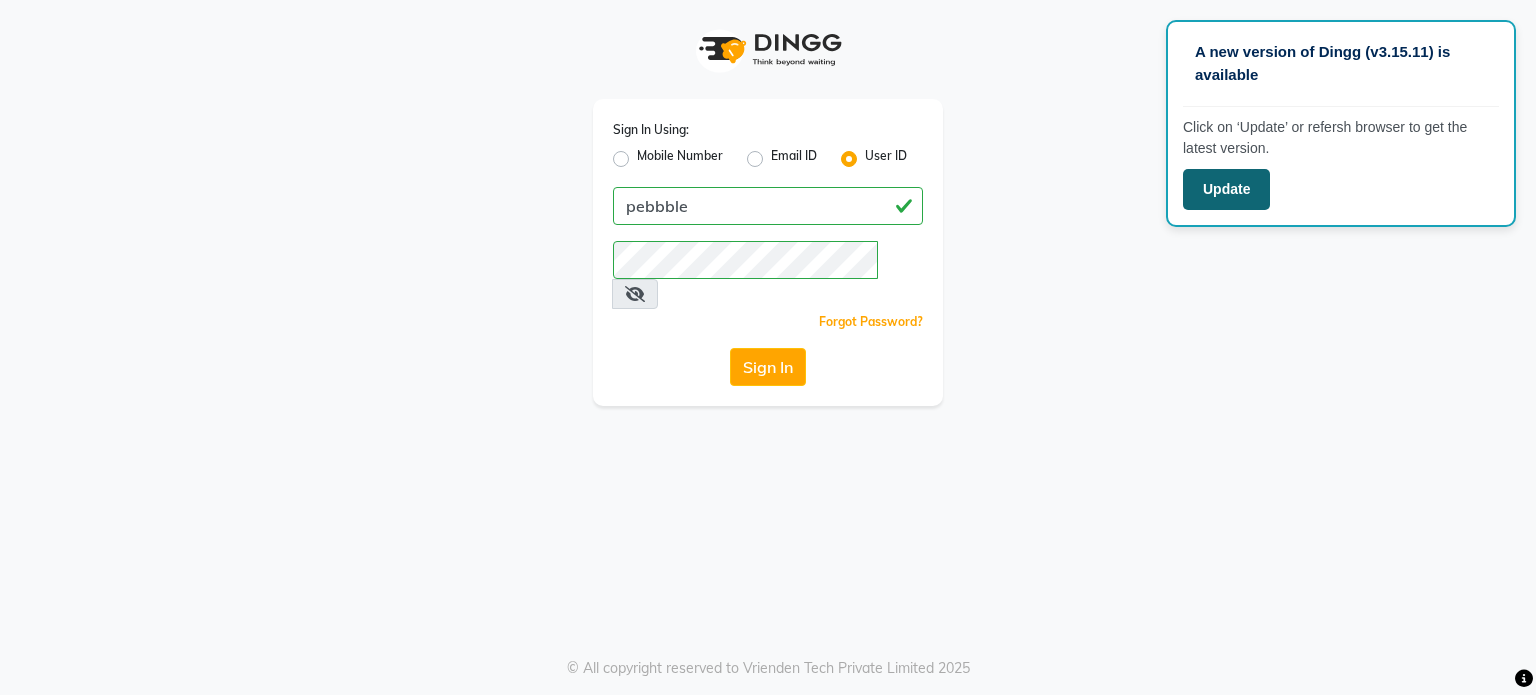 click on "Update" 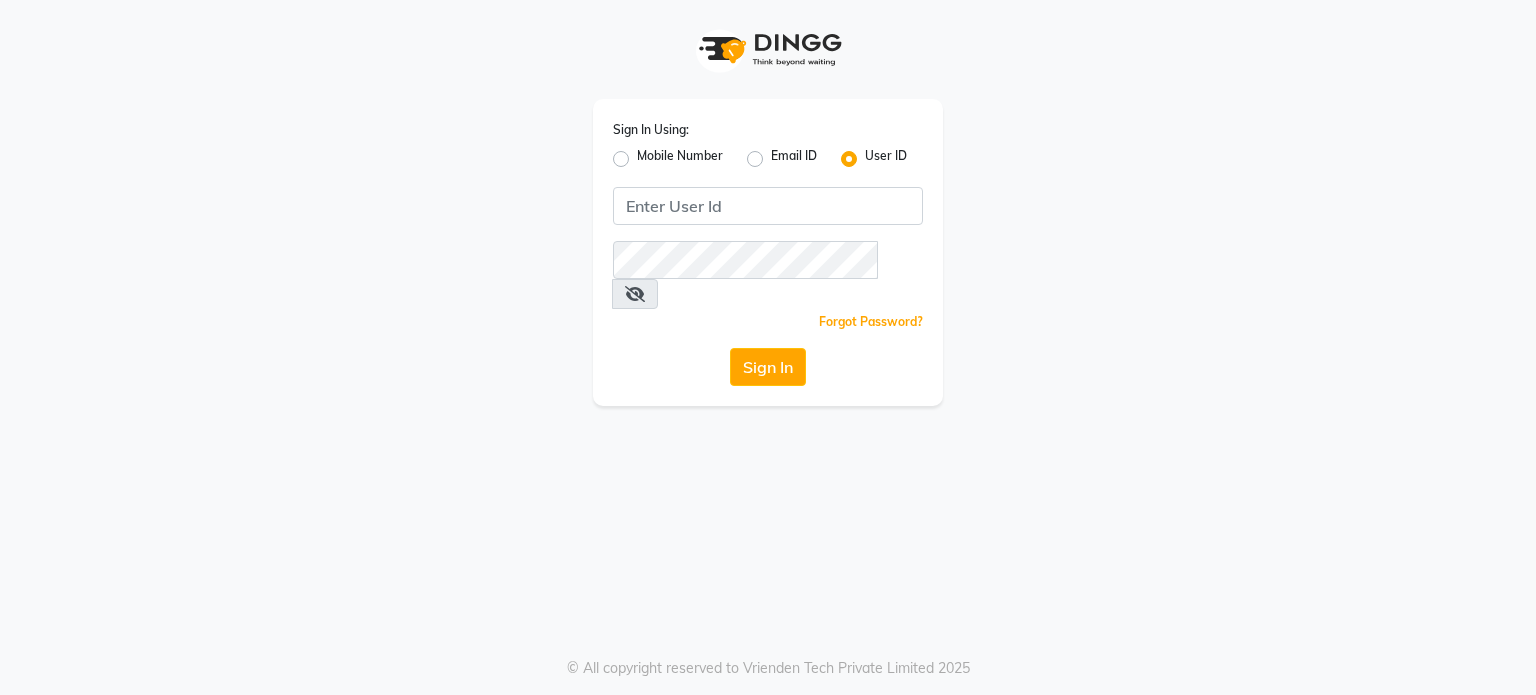 scroll, scrollTop: 0, scrollLeft: 0, axis: both 